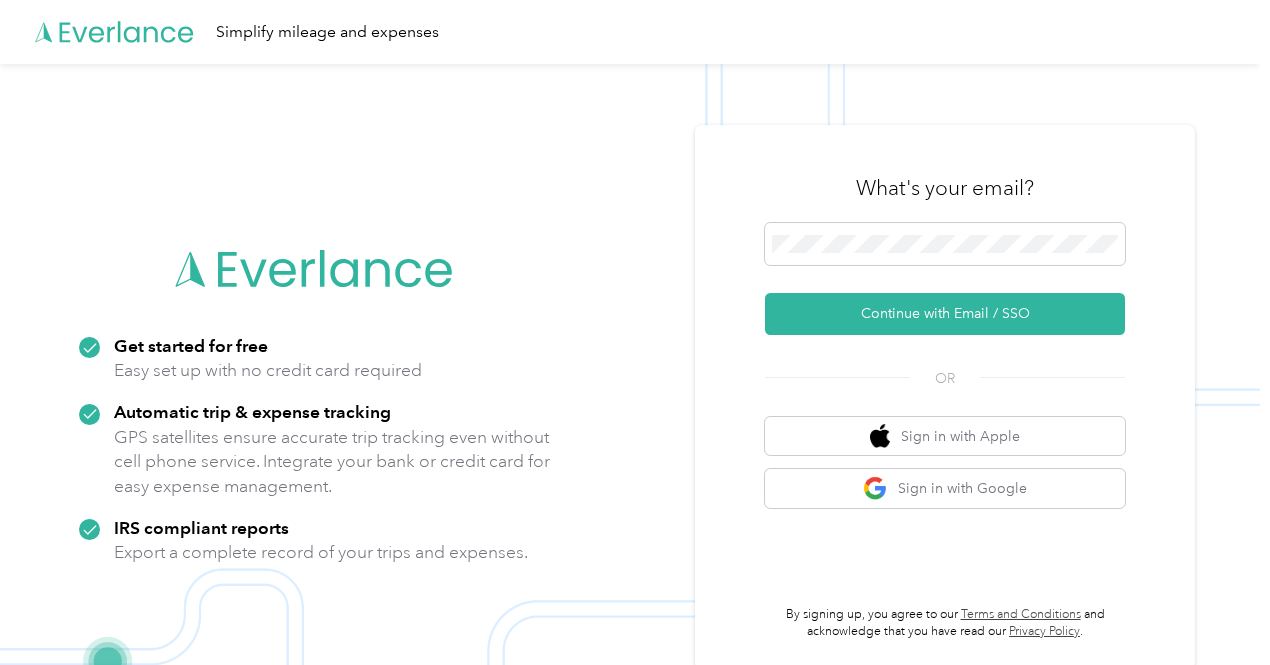 scroll, scrollTop: 0, scrollLeft: 0, axis: both 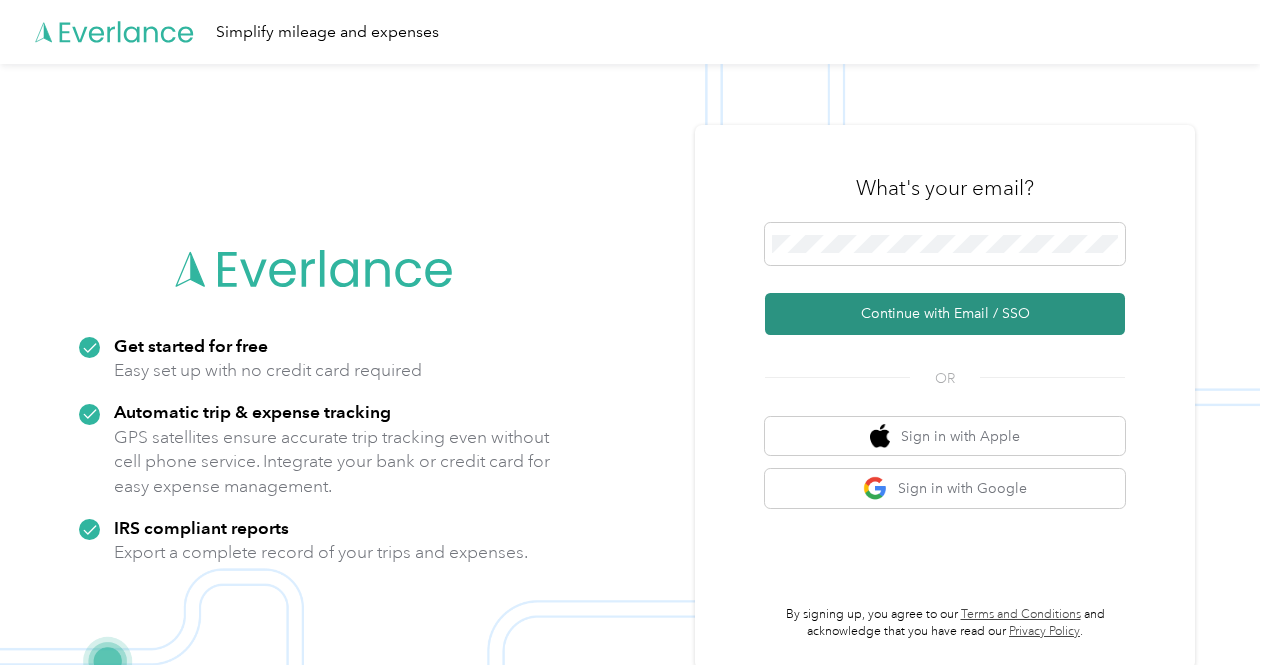 click on "Continue with Email / SSO" at bounding box center [945, 314] 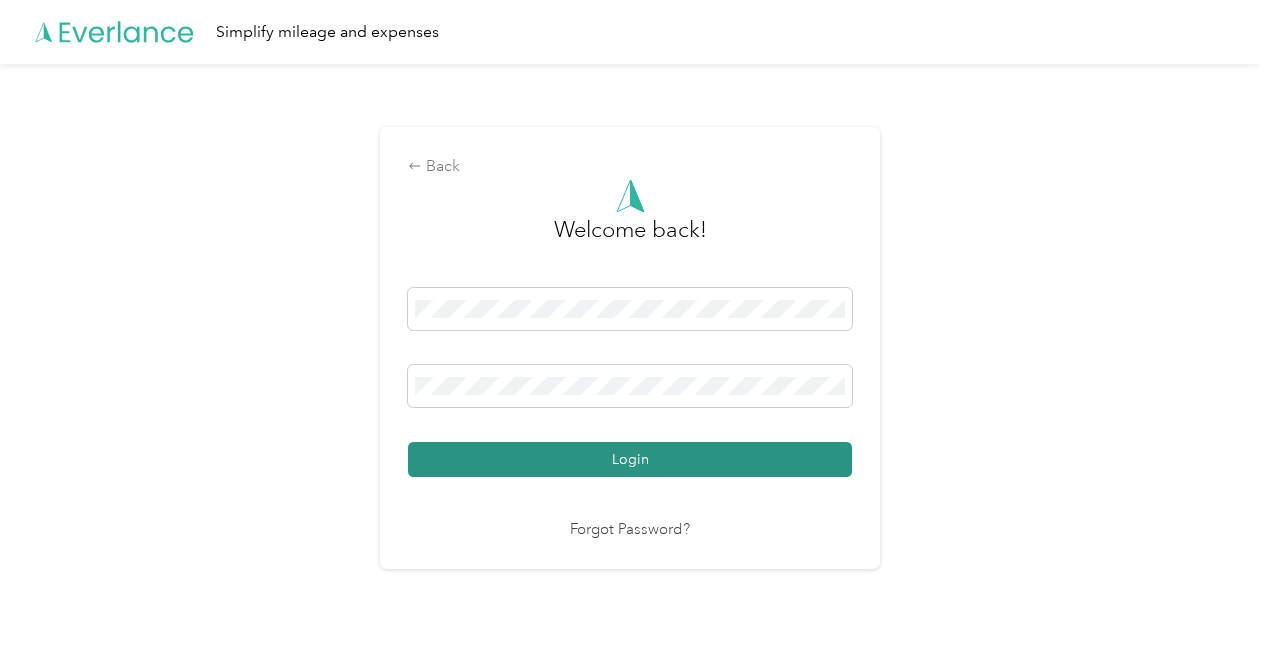 click on "Login" at bounding box center (630, 459) 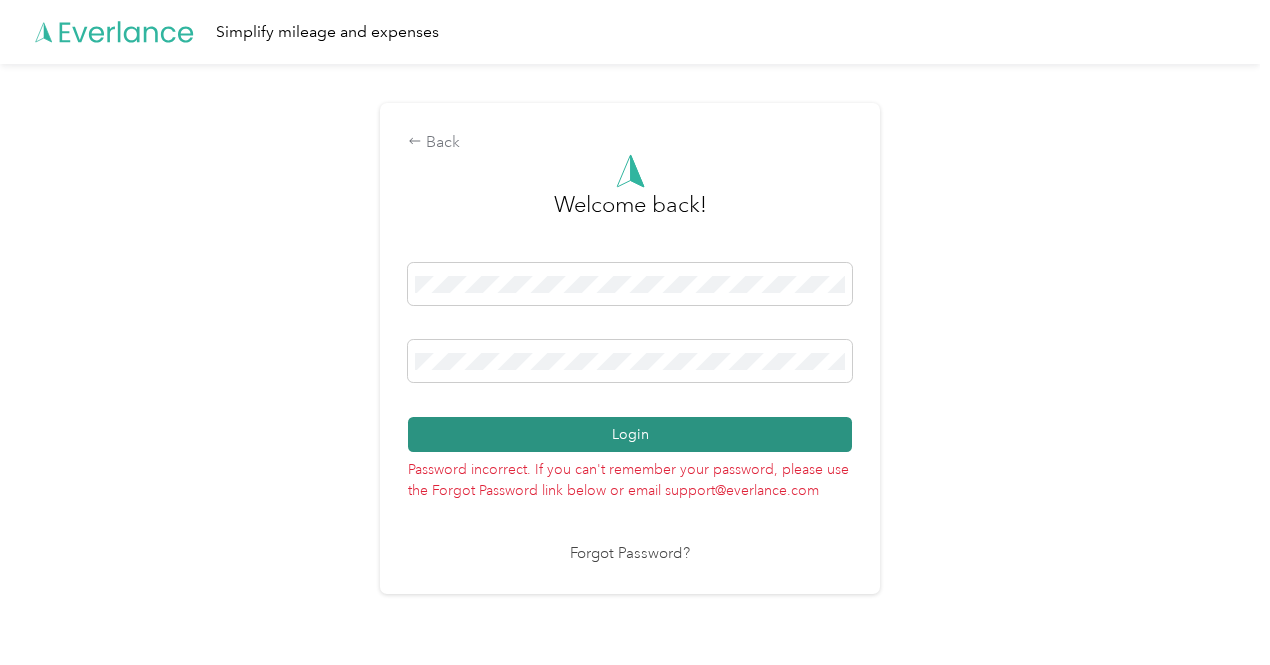 click on "Login" at bounding box center [630, 434] 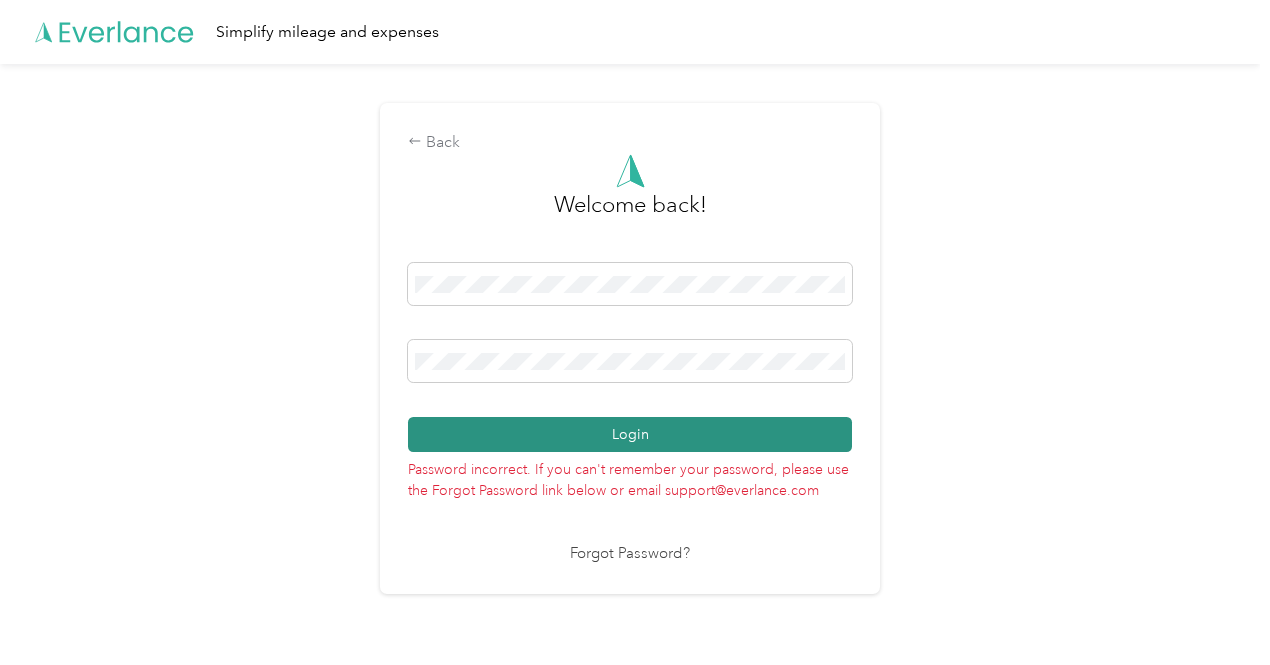 click on "Login" at bounding box center [630, 434] 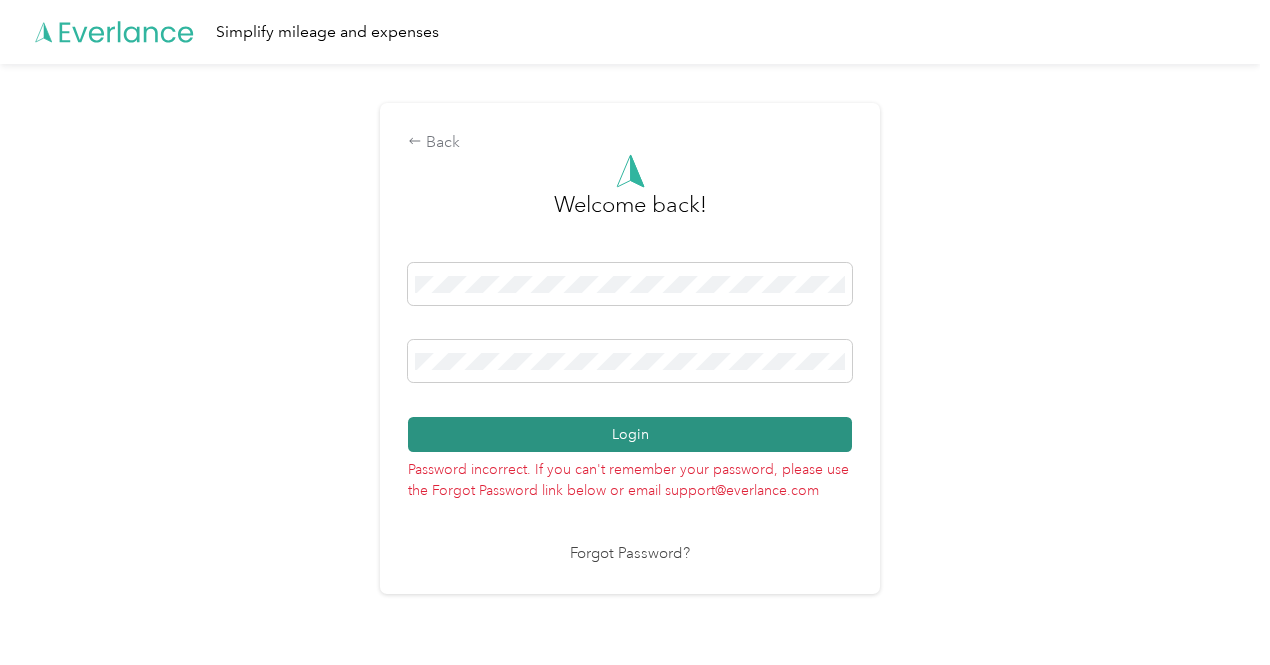 click on "Login" at bounding box center [630, 434] 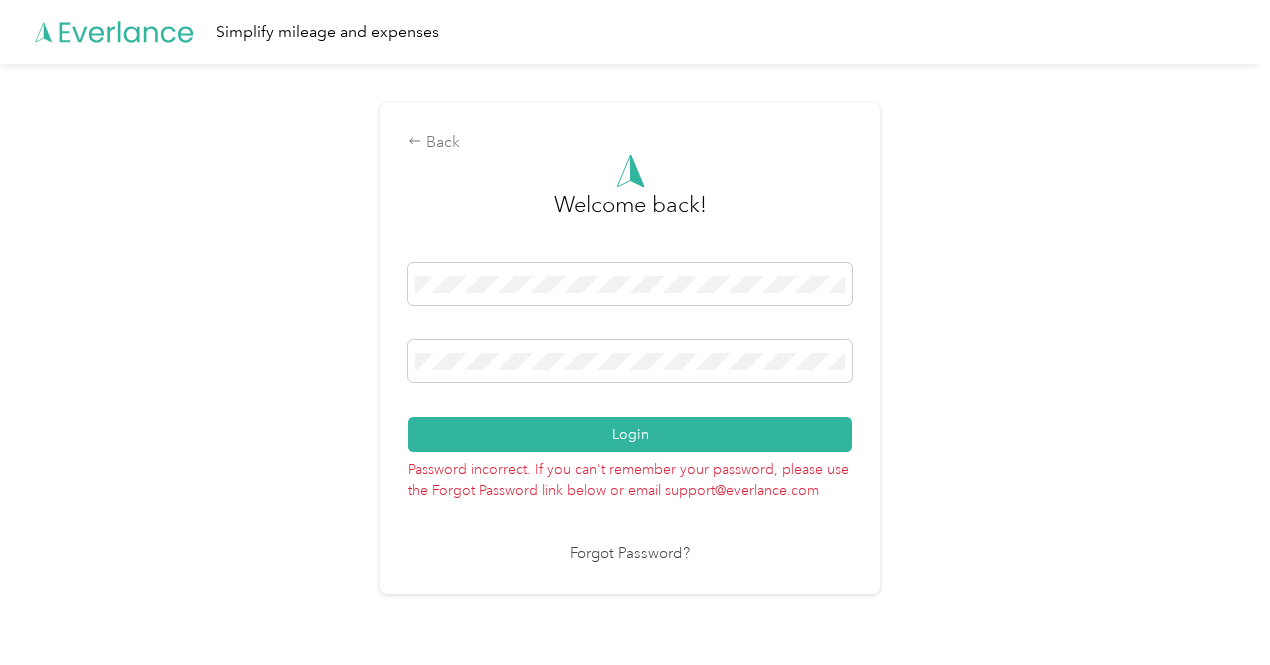 click on "Forgot Password?" at bounding box center [630, 554] 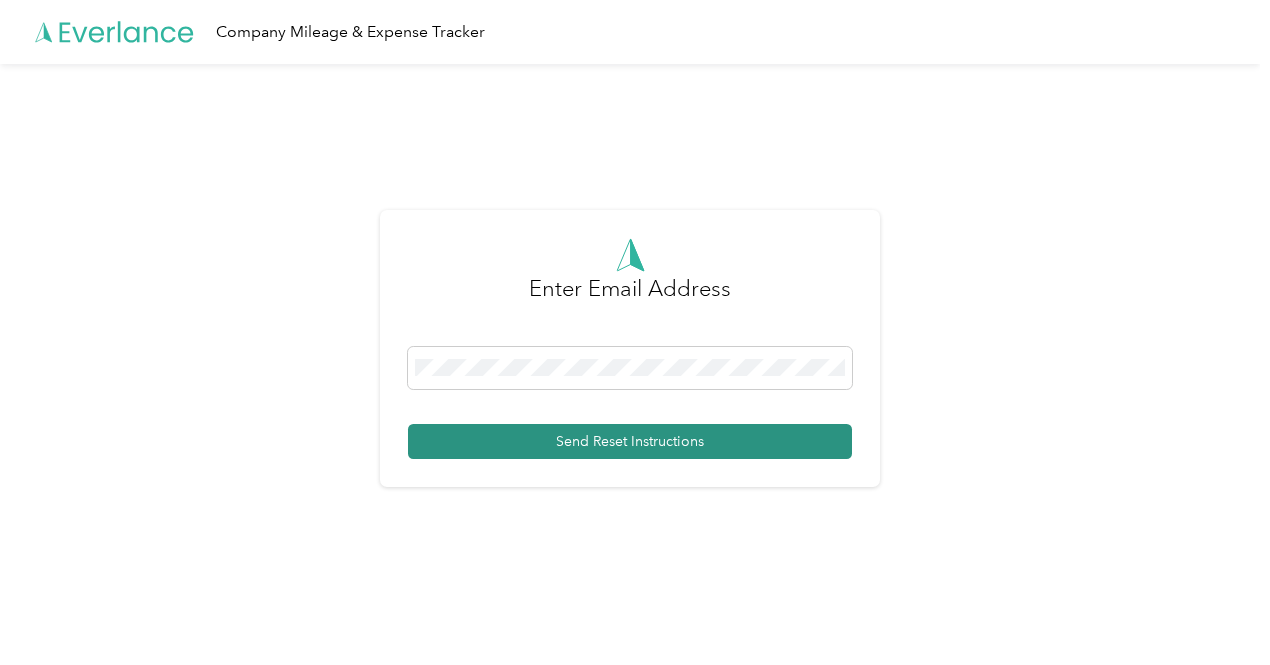 click on "Send Reset Instructions" at bounding box center [630, 441] 